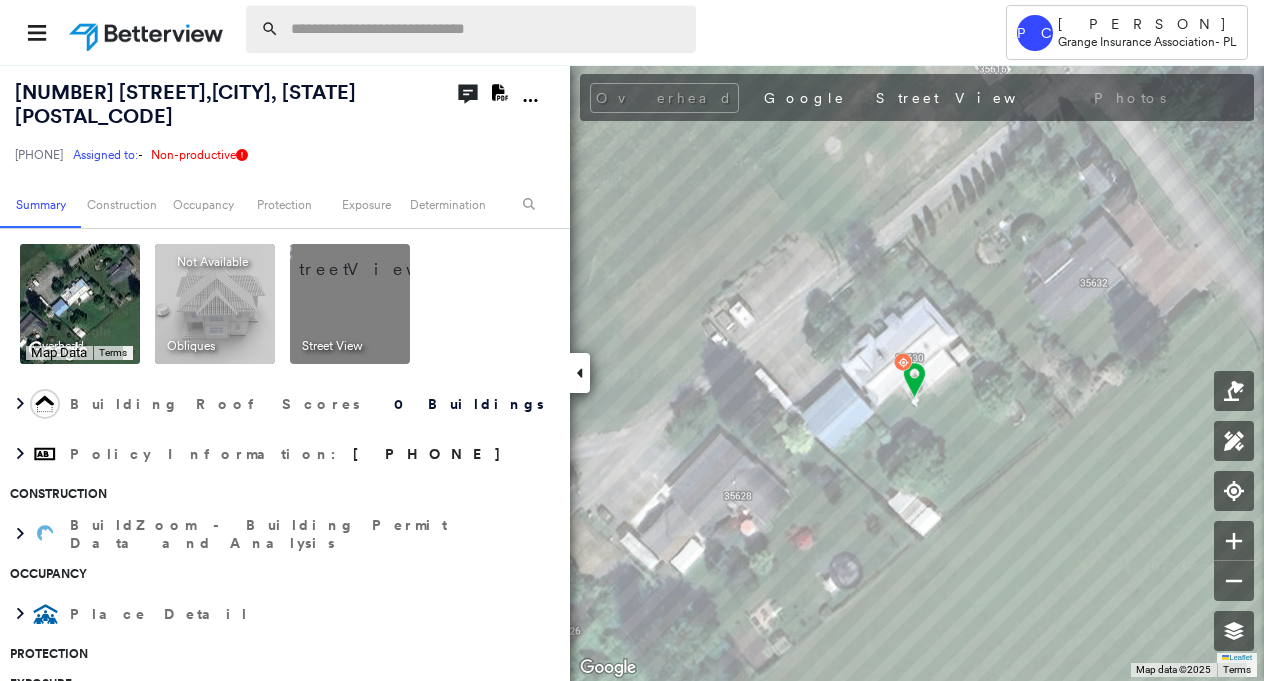 scroll, scrollTop: 0, scrollLeft: 0, axis: both 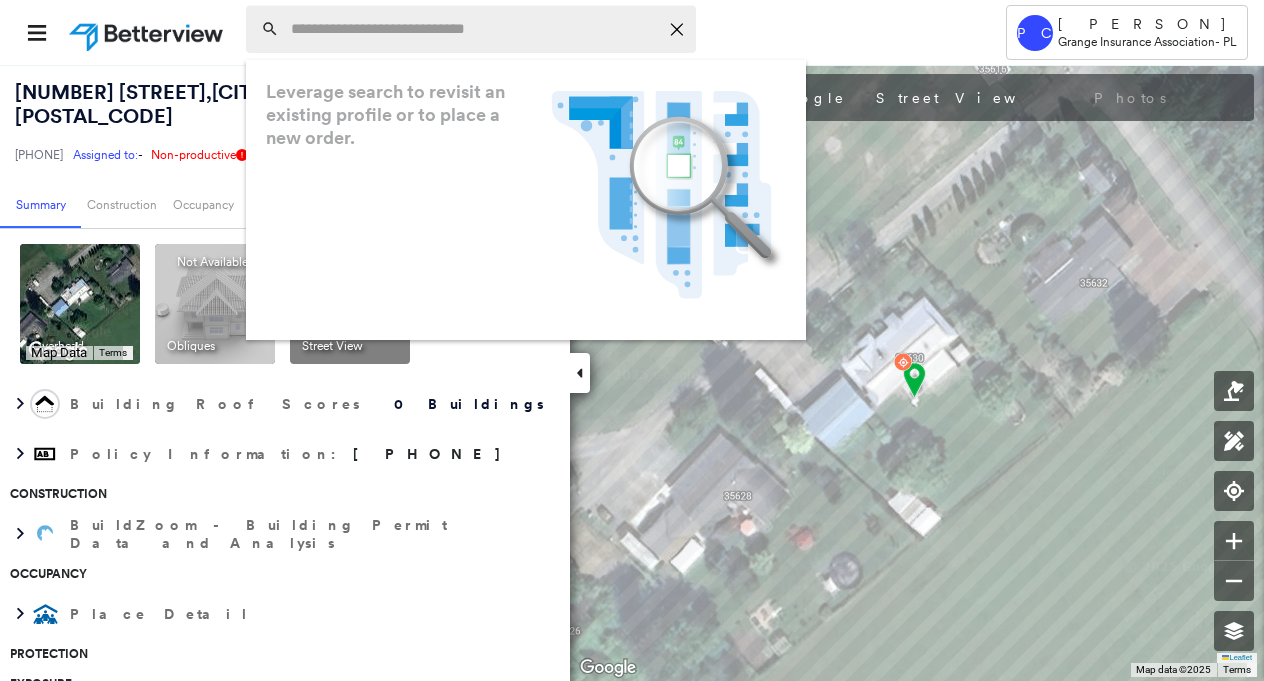 paste on "**********" 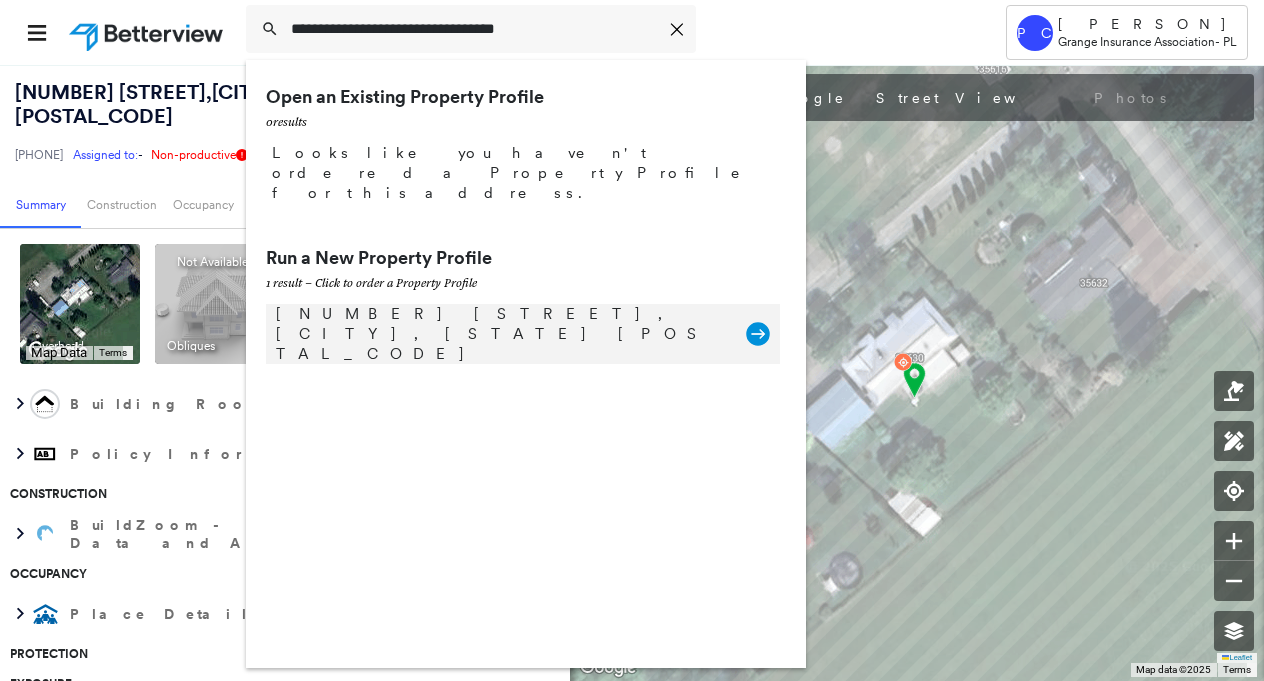 type on "**********" 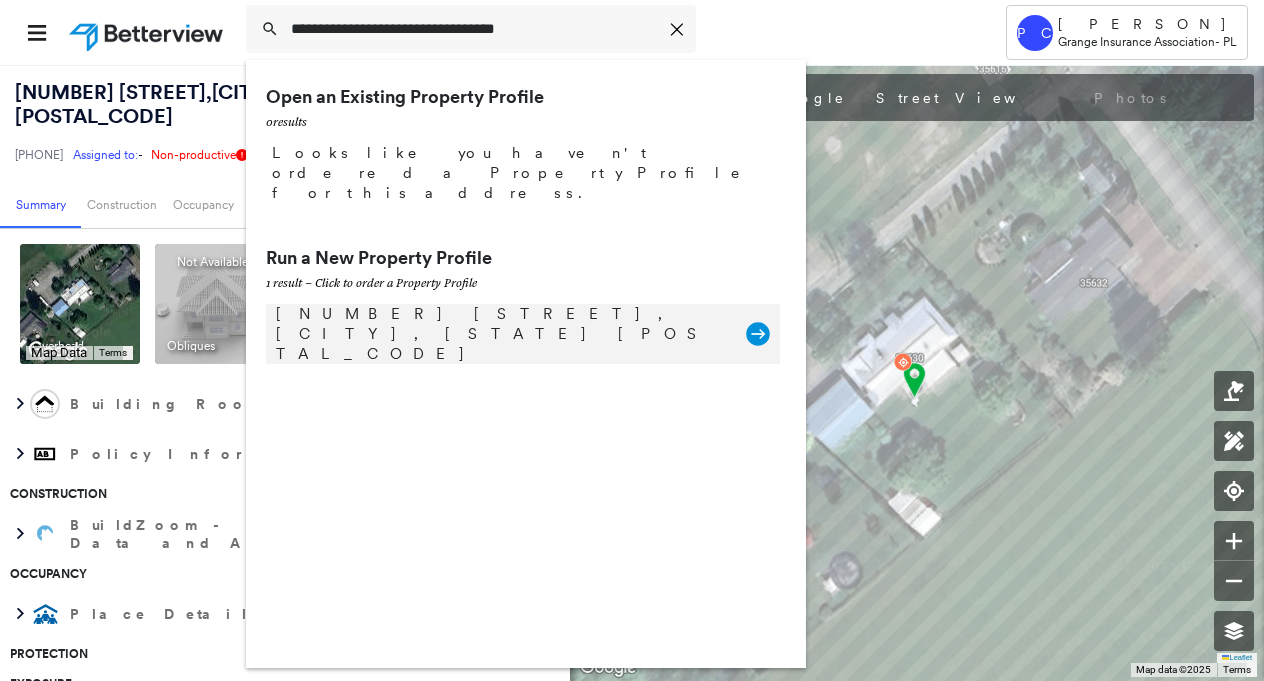 click on "[NUMBER] [STREET], [CITY], [STATE] [POSTAL_CODE]" at bounding box center (501, 334) 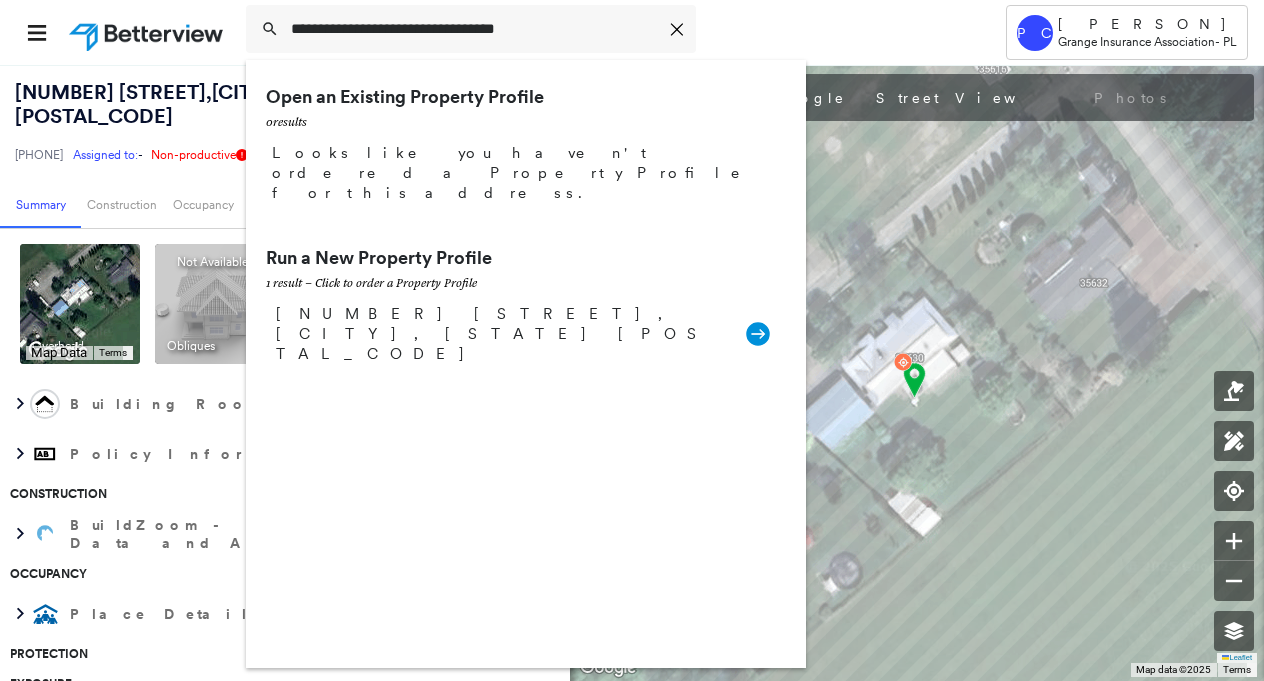 type 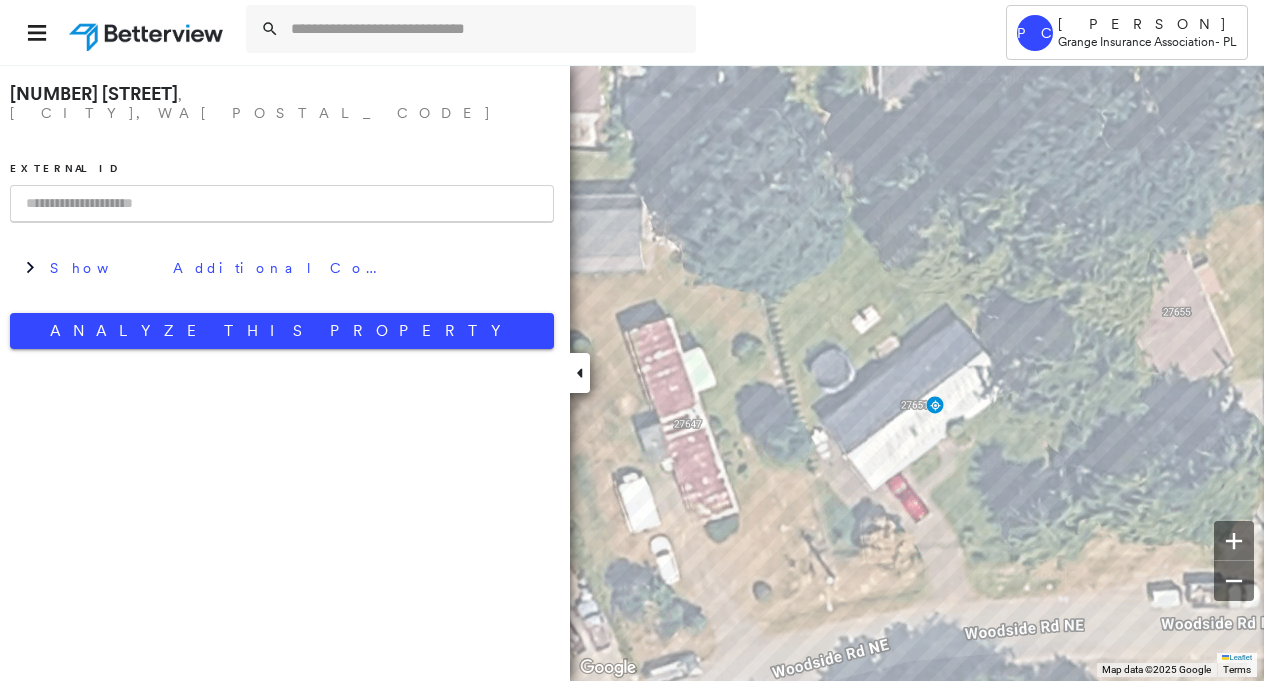 click at bounding box center (282, 204) 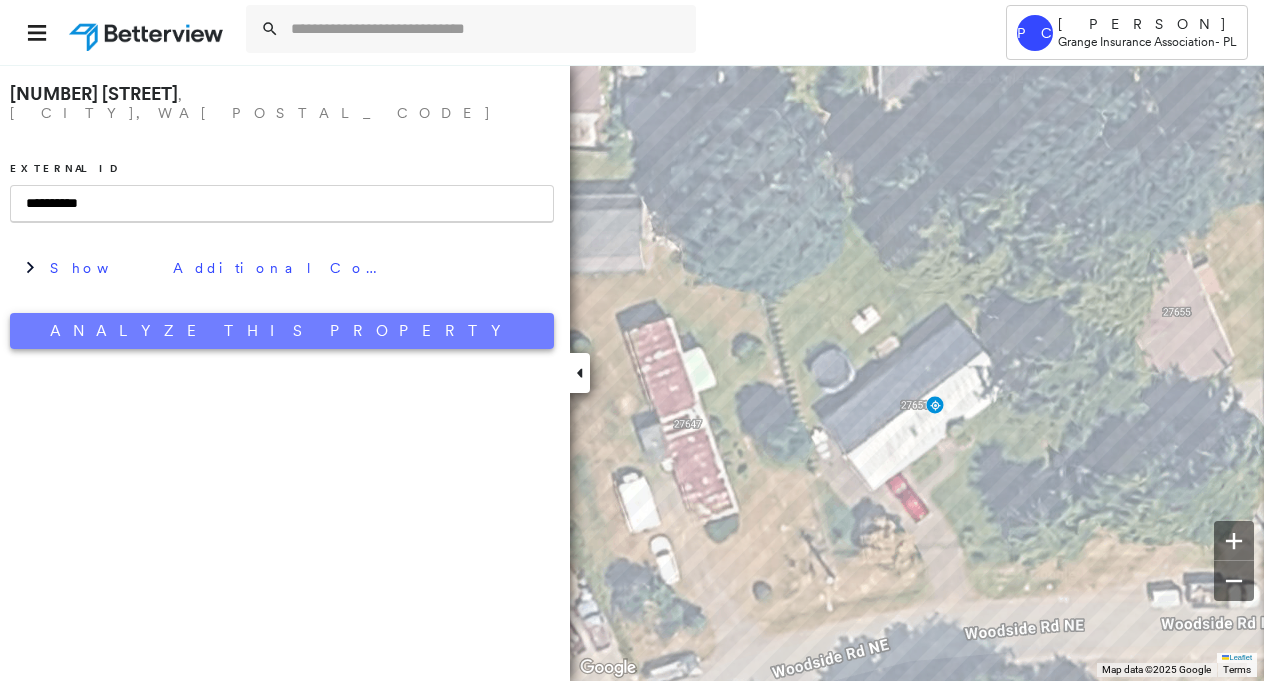 type on "**********" 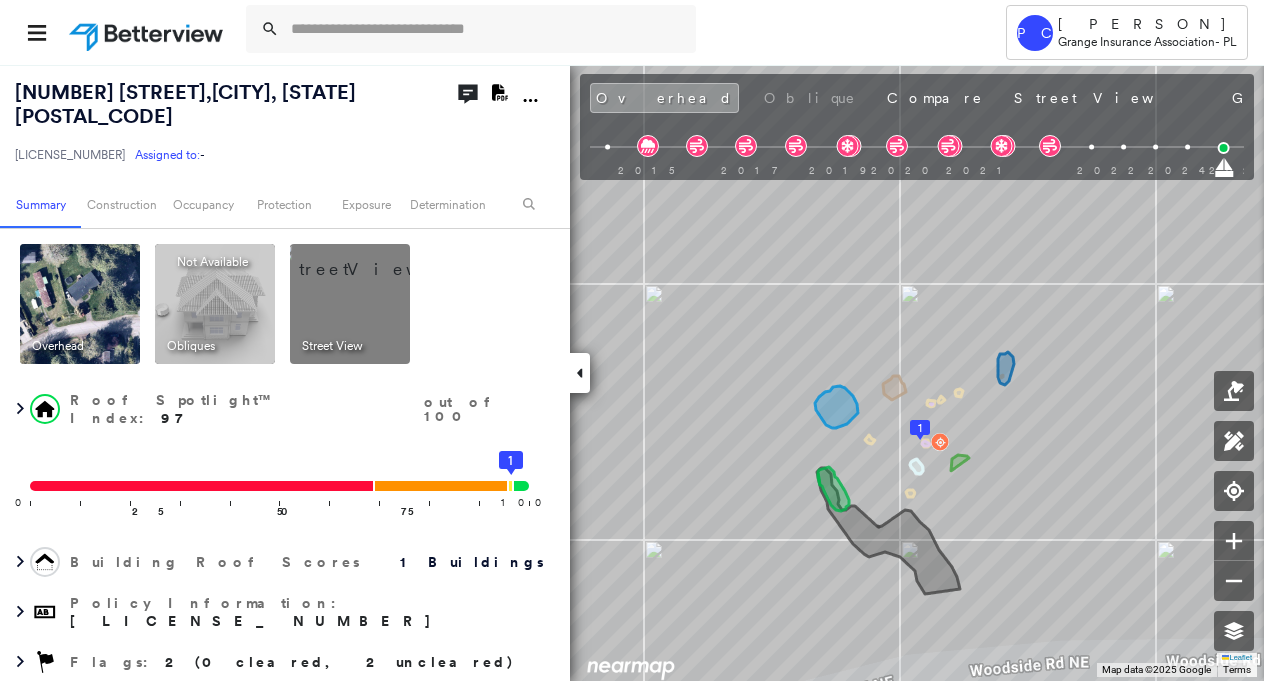 click on "Download PDF Report" 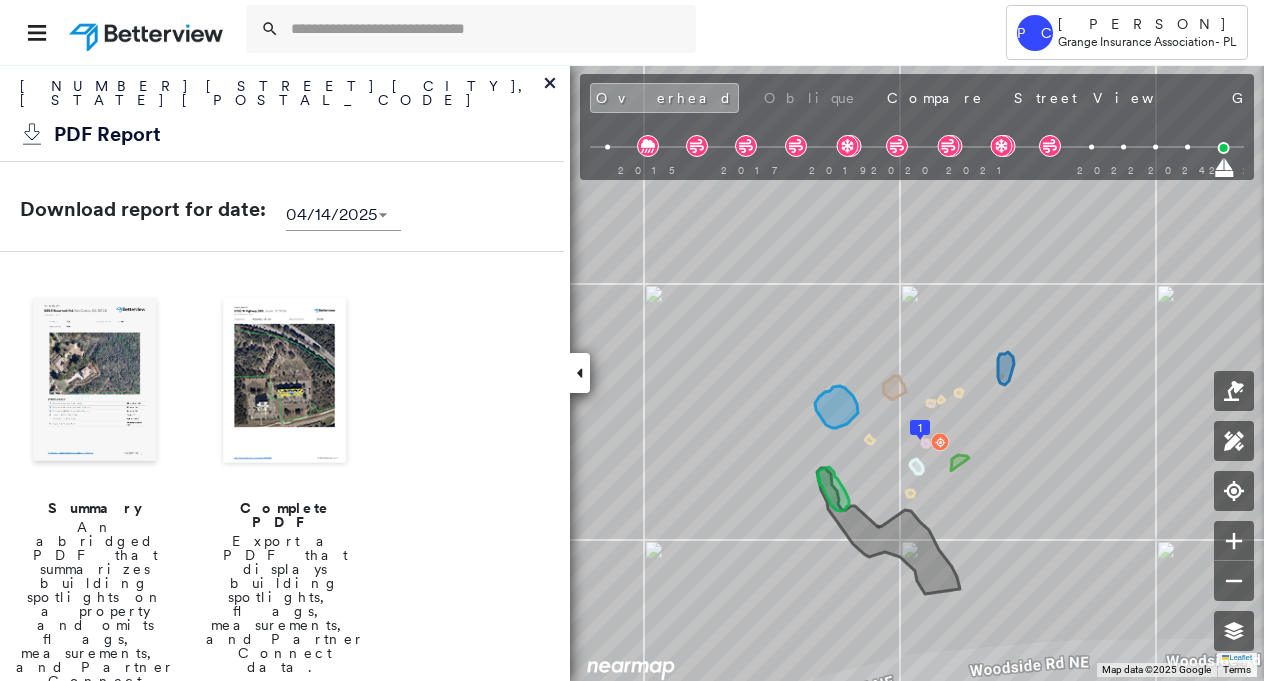 click at bounding box center [95, 382] 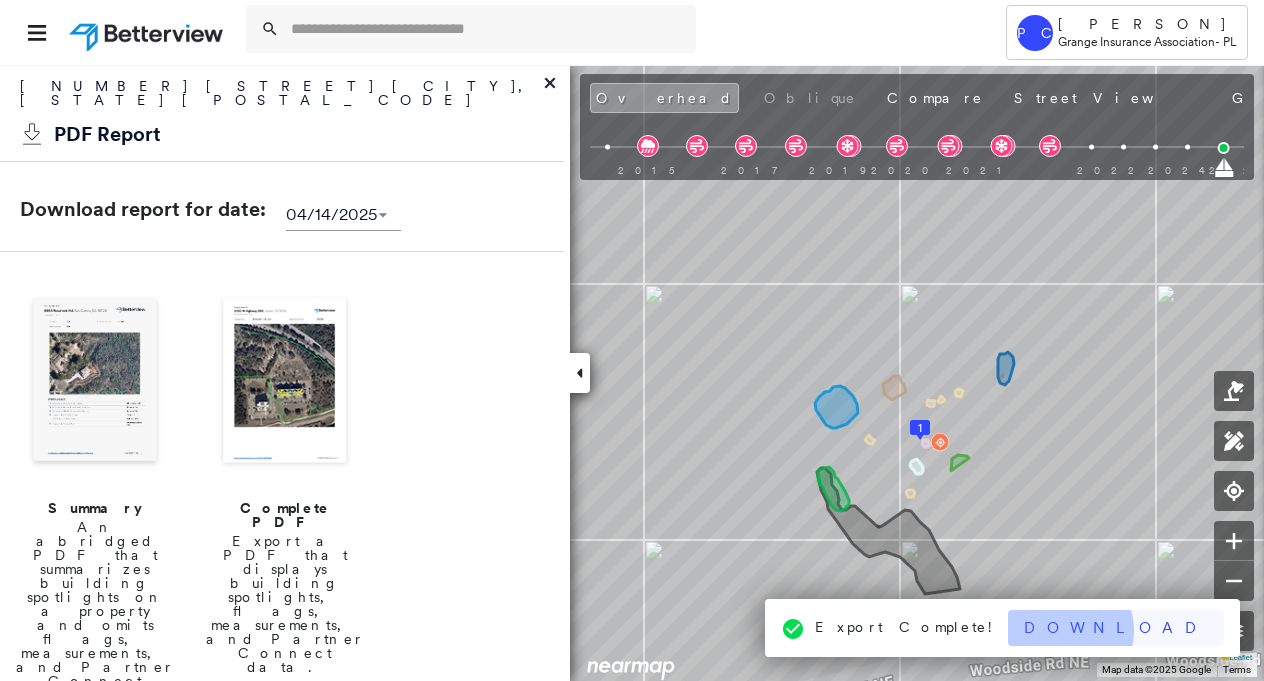 click on "Download" at bounding box center (1116, 628) 